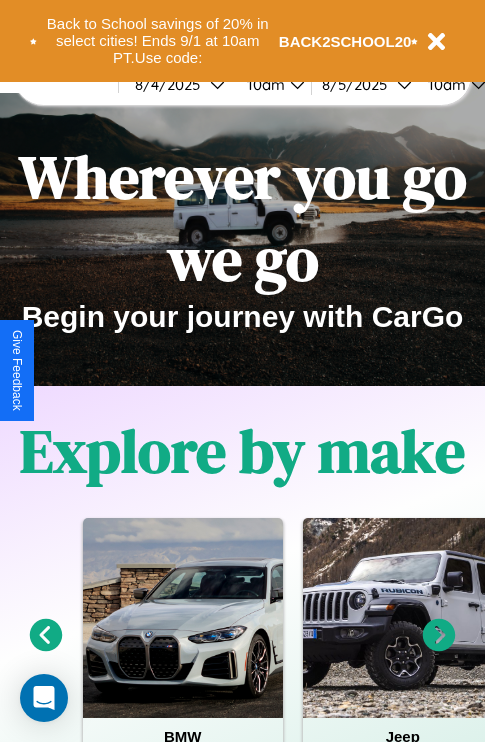 scroll, scrollTop: 0, scrollLeft: 0, axis: both 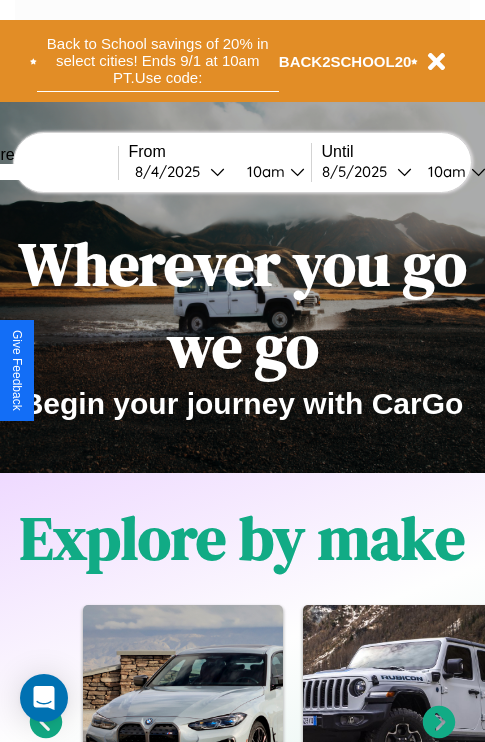 click on "Back to School savings of 20% in select cities! Ends 9/1 at 10am PT.  Use code:" at bounding box center (158, 61) 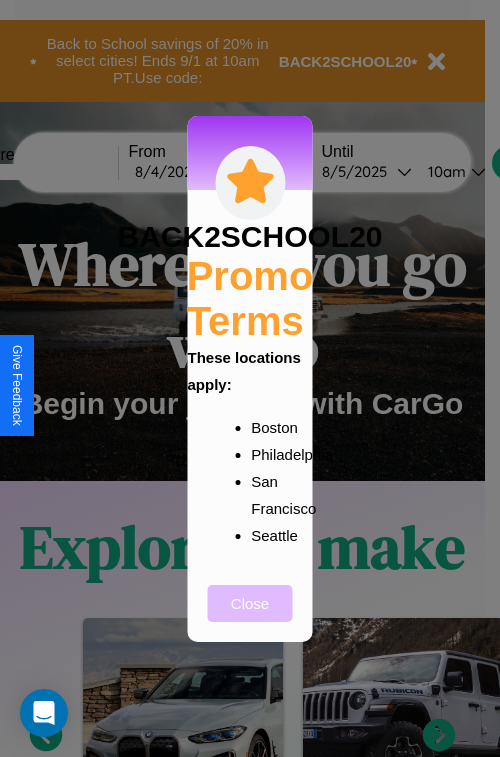 click on "Close" at bounding box center (250, 603) 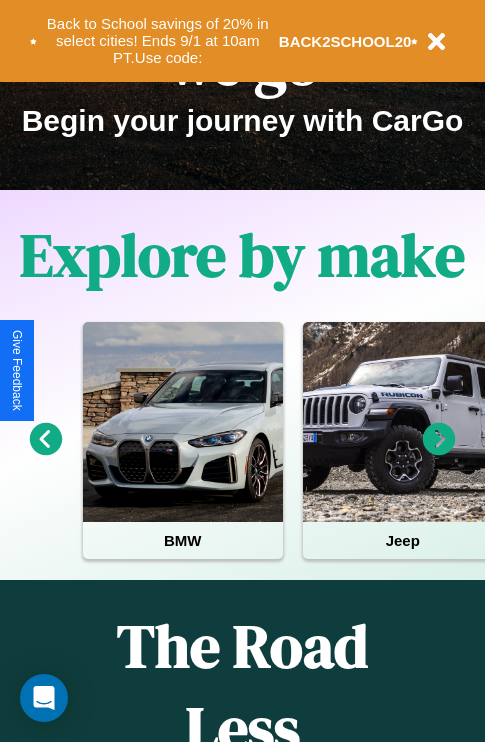 scroll, scrollTop: 308, scrollLeft: 0, axis: vertical 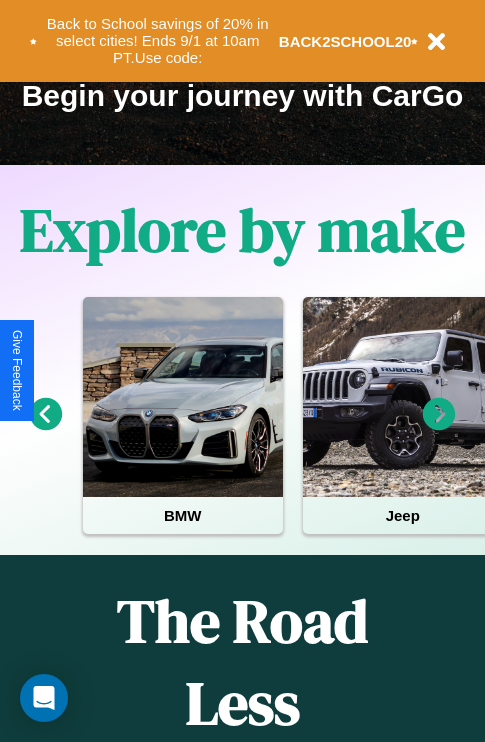 click 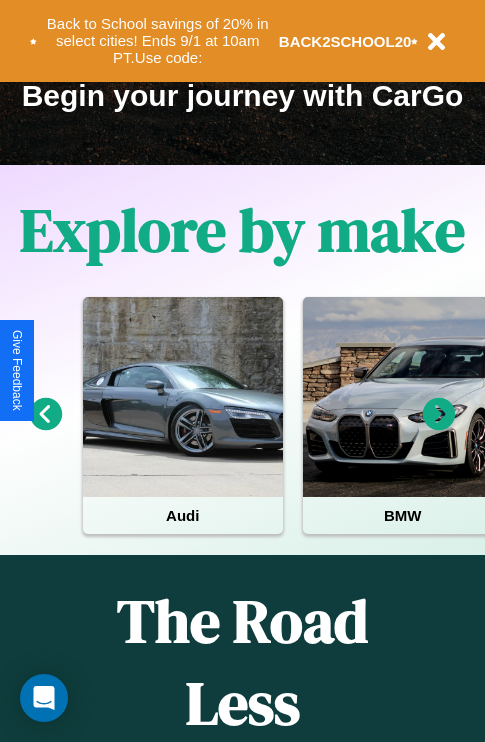click 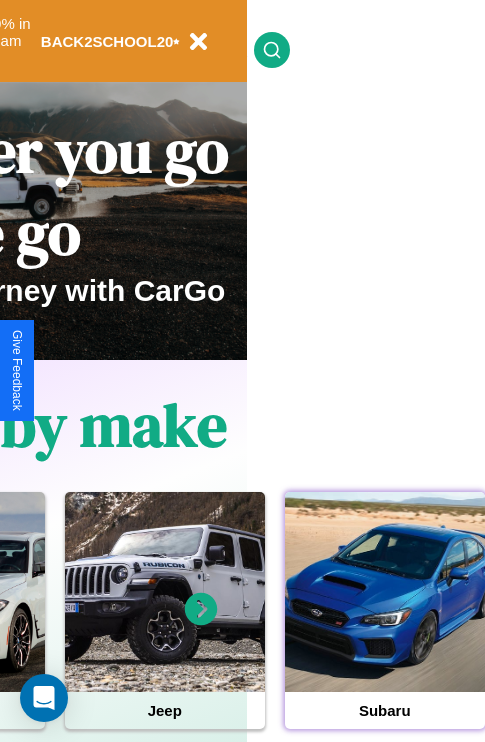 click at bounding box center (385, 592) 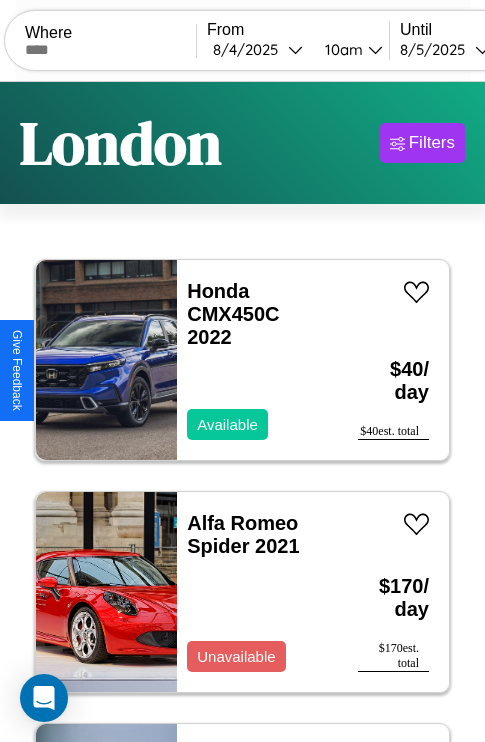 scroll, scrollTop: 95, scrollLeft: 0, axis: vertical 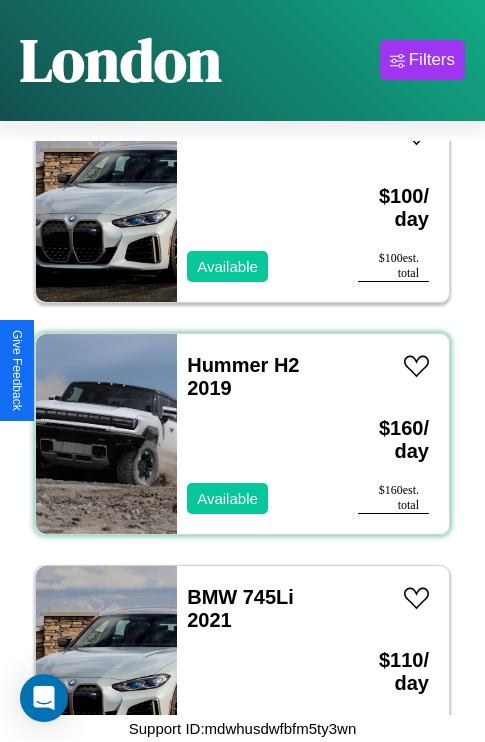 click on "Hummer   H2   2019 Available" at bounding box center (257, 434) 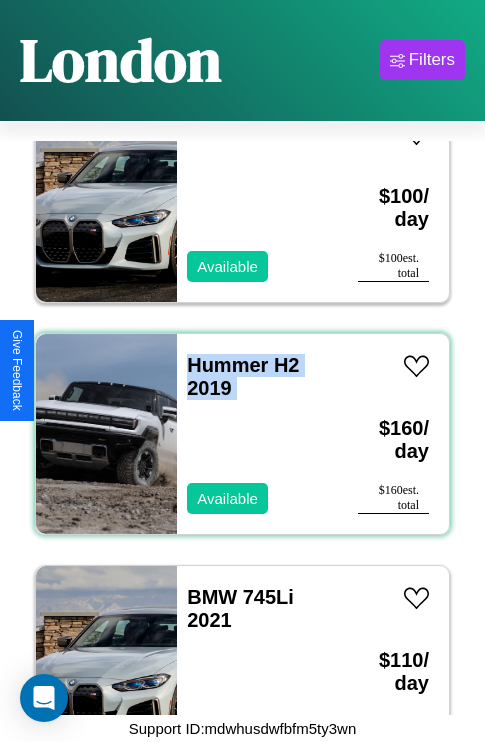 click on "Hummer   H2   2019 Available" at bounding box center (257, 434) 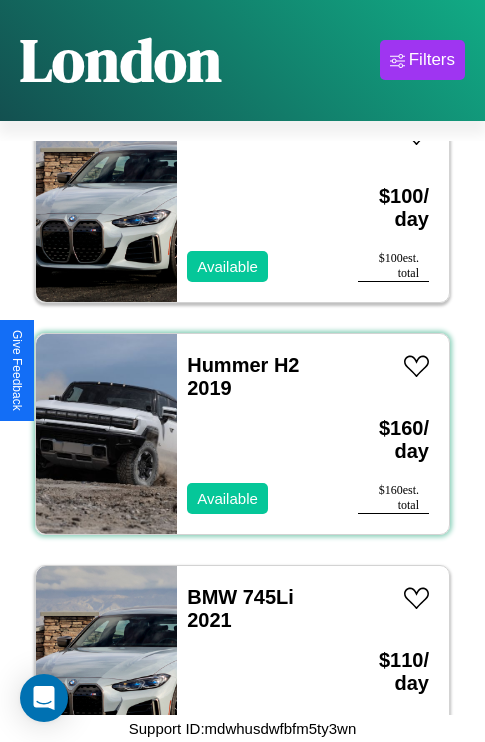 click on "Hummer   H2   2019 Available" at bounding box center [257, 434] 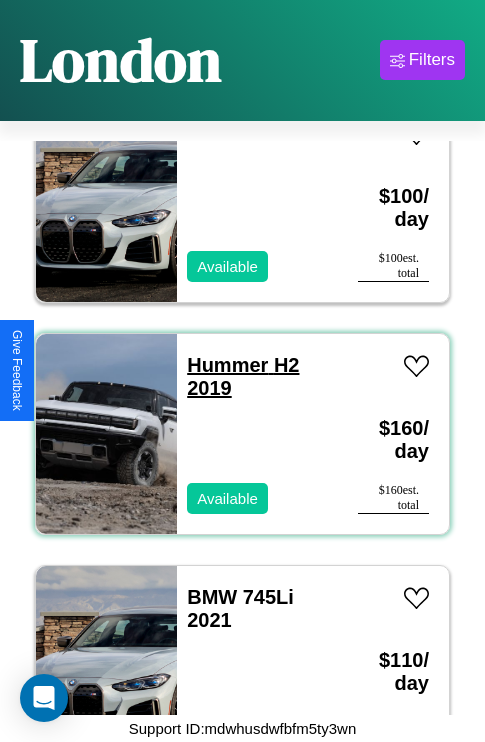click on "Hummer   H2   2019" at bounding box center (243, 376) 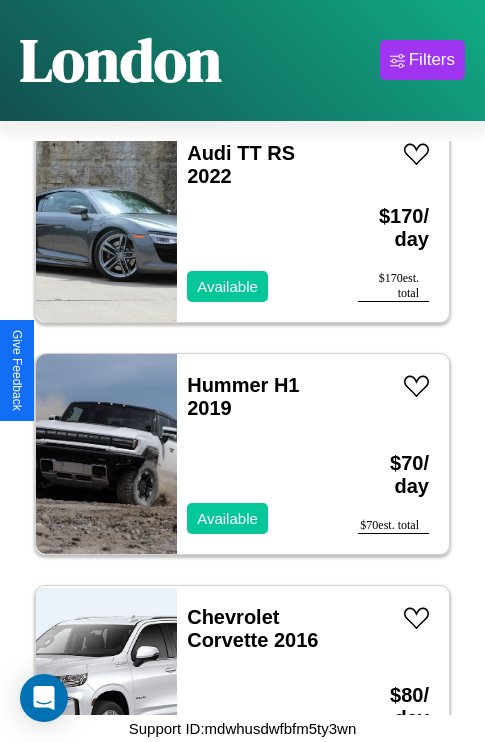 scroll, scrollTop: 6107, scrollLeft: 0, axis: vertical 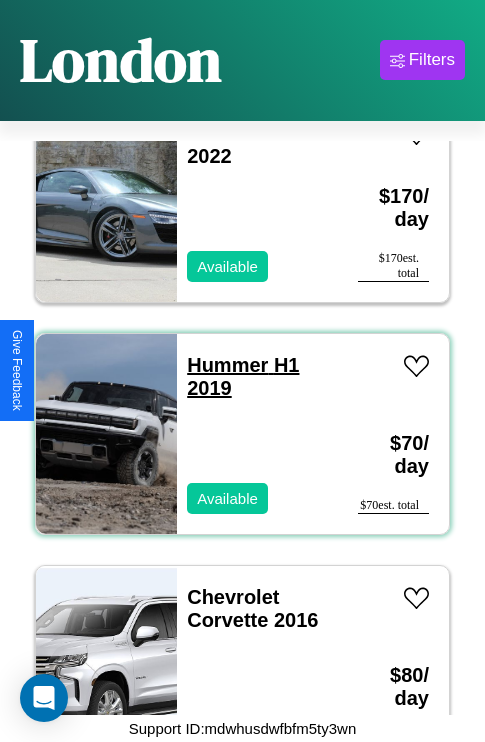 click on "Hummer   H1   2019" at bounding box center [243, 376] 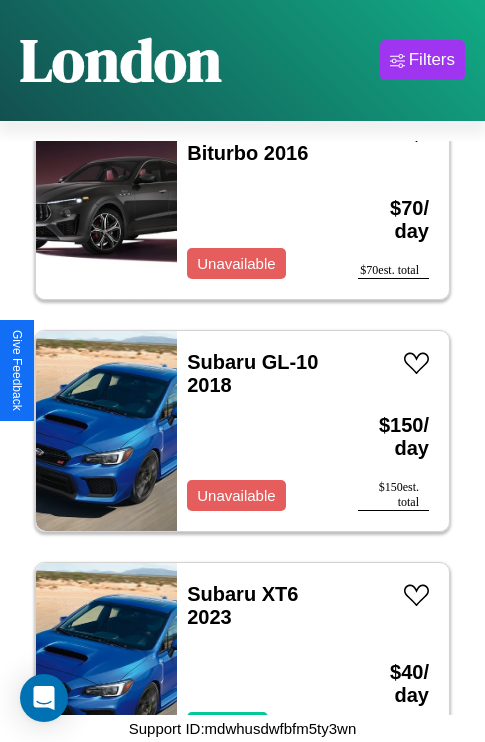 scroll, scrollTop: 3787, scrollLeft: 0, axis: vertical 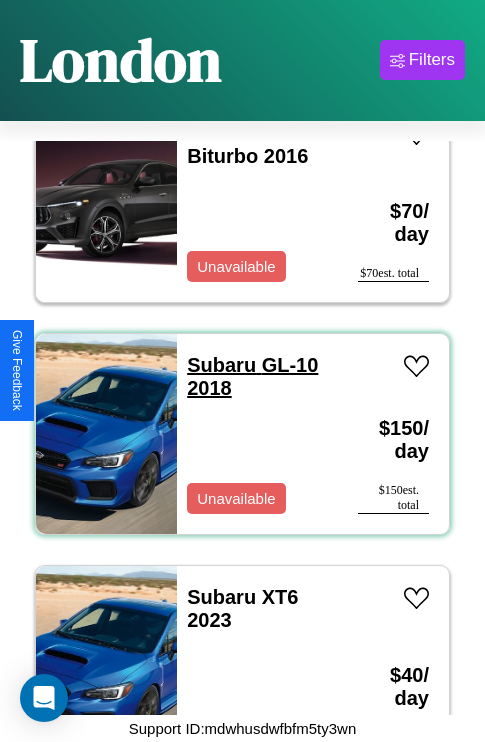 click on "Subaru   GL-10   2018" at bounding box center (252, 376) 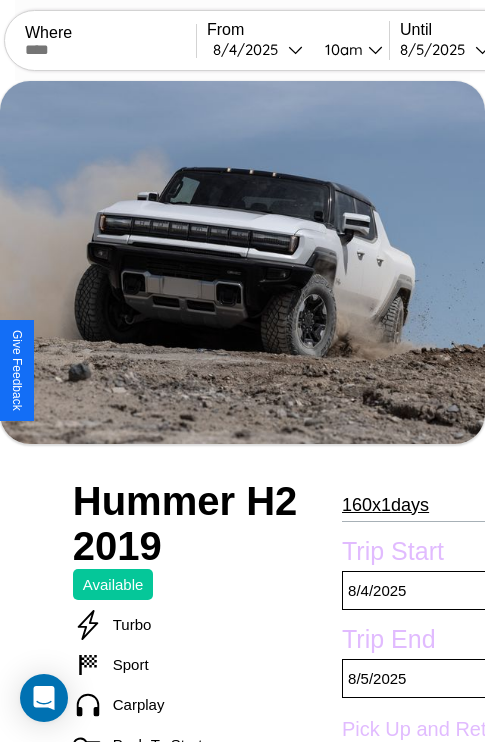 scroll, scrollTop: 153, scrollLeft: 0, axis: vertical 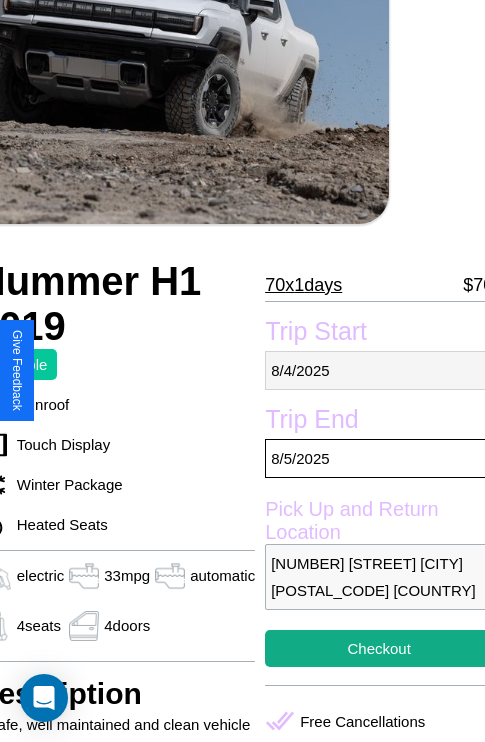 click on "8 / 4 / 2025" at bounding box center [379, 370] 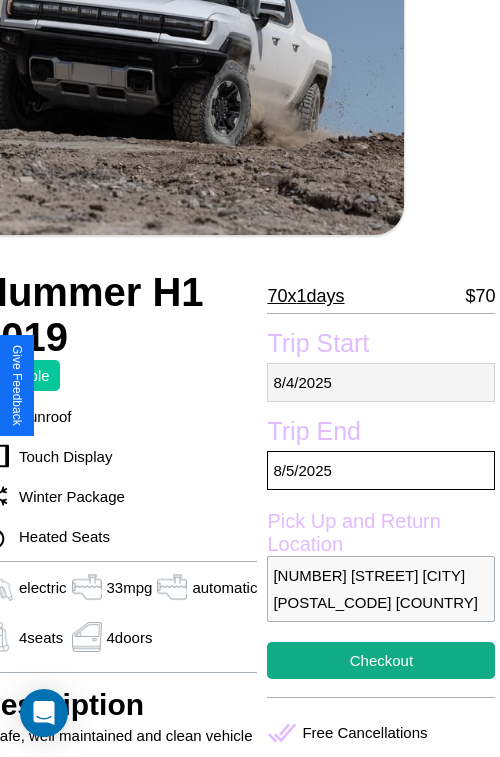 select on "*" 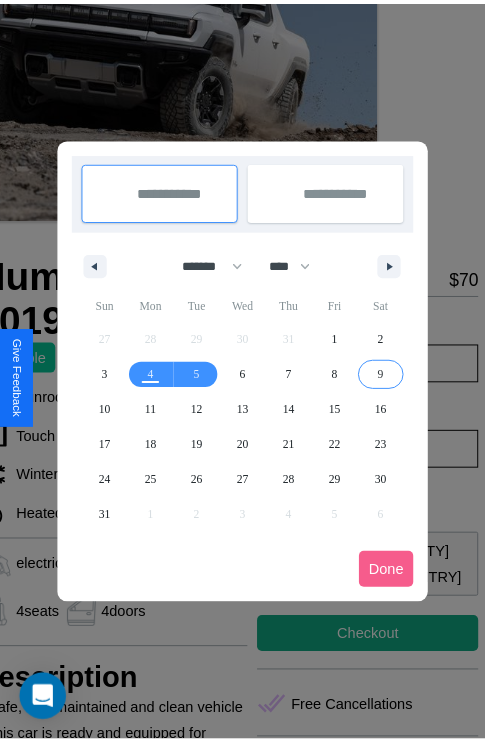 scroll, scrollTop: 0, scrollLeft: 96, axis: horizontal 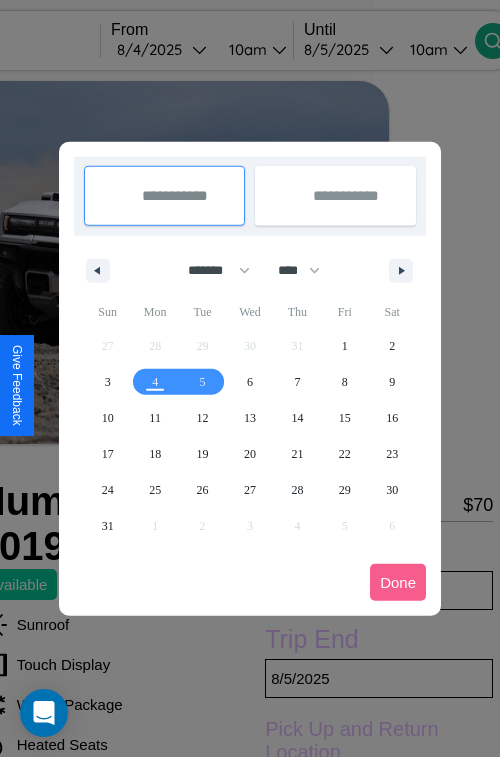 click at bounding box center (250, 378) 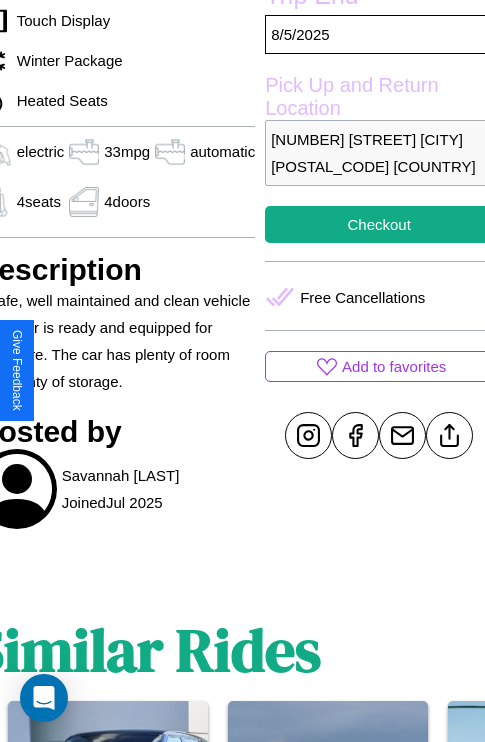 scroll, scrollTop: 709, scrollLeft: 96, axis: both 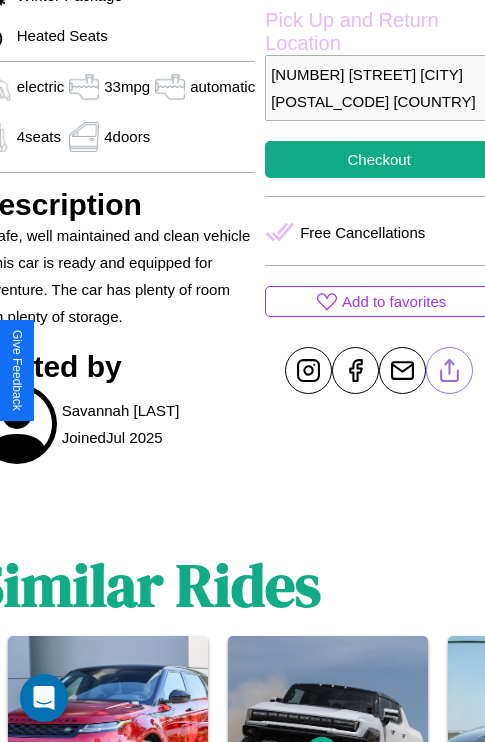 click 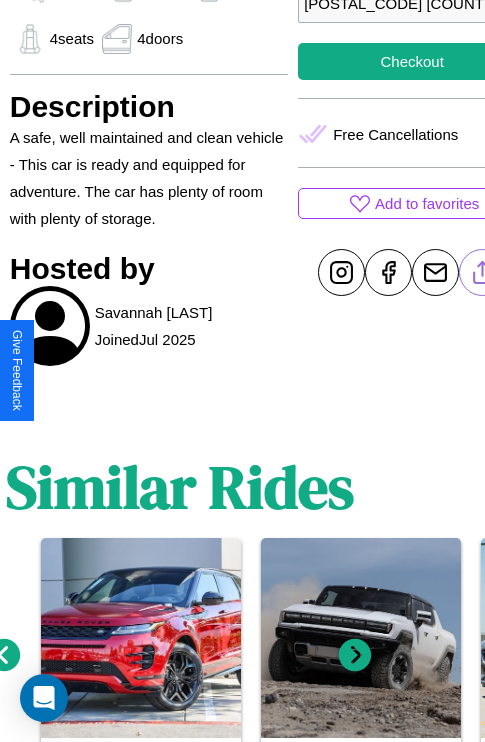 scroll, scrollTop: 907, scrollLeft: 30, axis: both 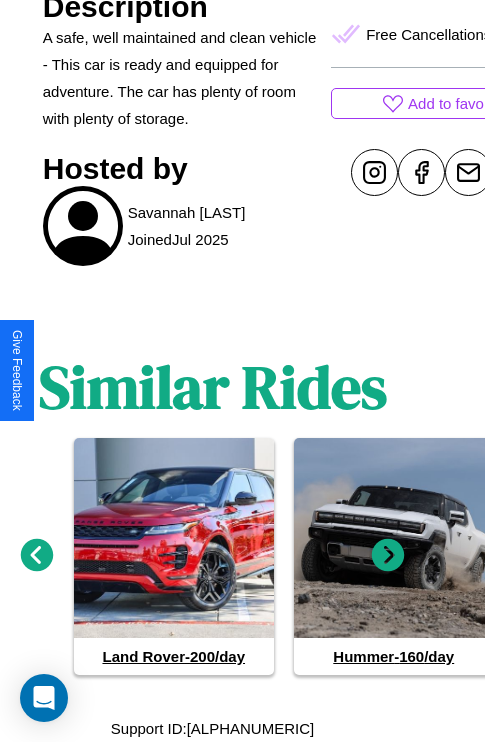 click 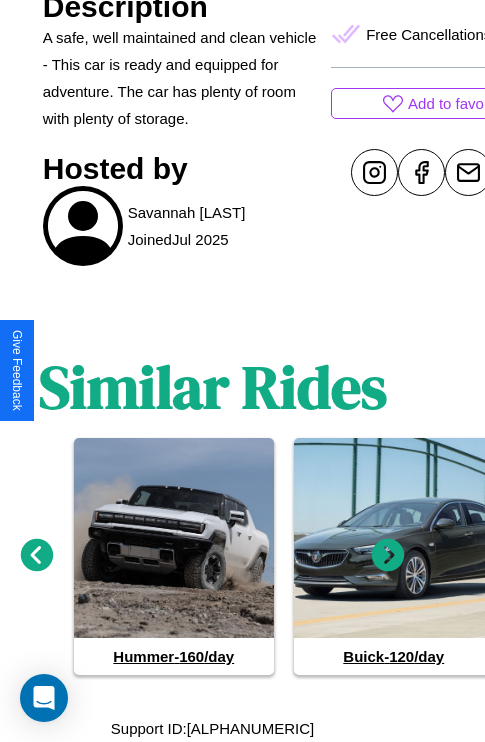 click 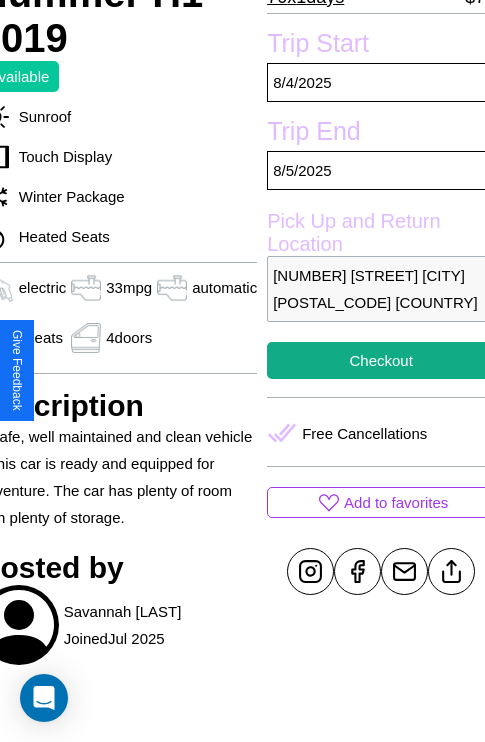 scroll, scrollTop: 498, scrollLeft: 96, axis: both 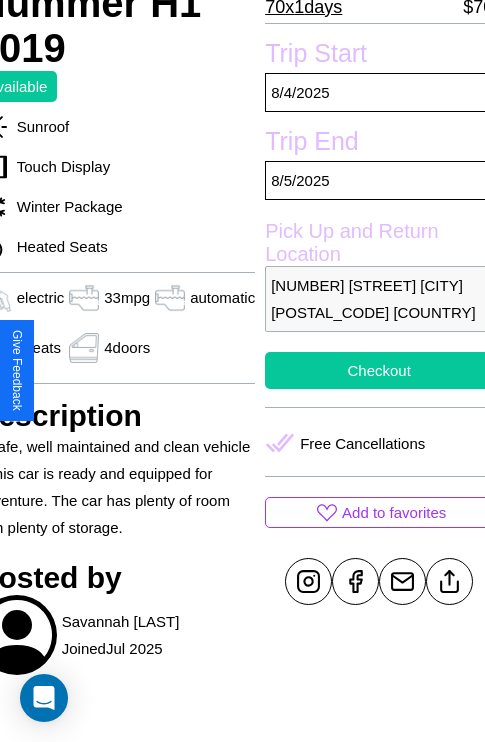 click on "Checkout" at bounding box center (379, 370) 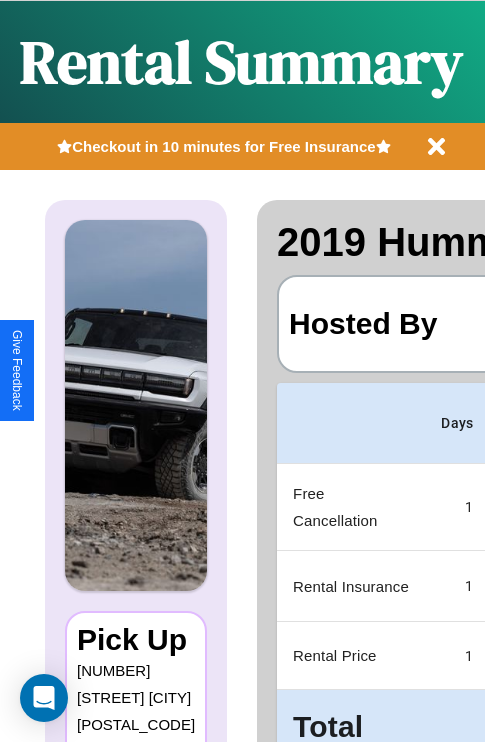 scroll, scrollTop: 0, scrollLeft: 378, axis: horizontal 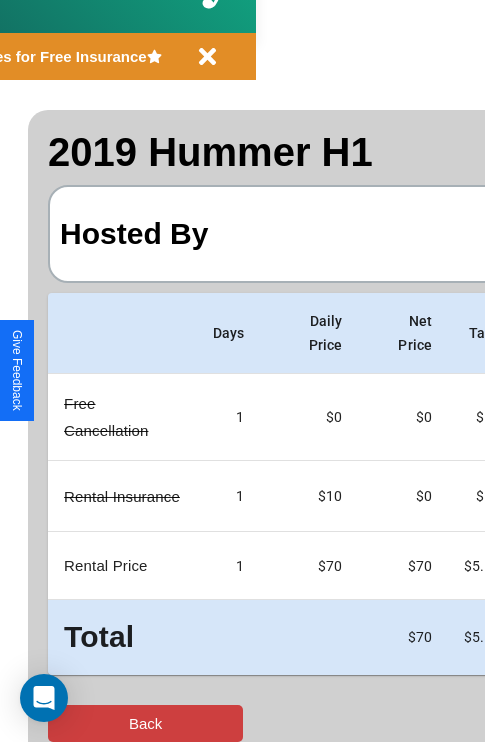 click on "Back" at bounding box center [145, 723] 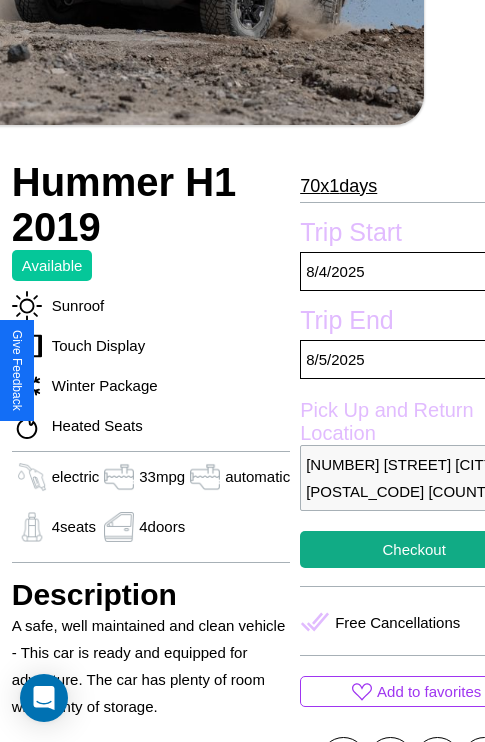 scroll, scrollTop: 498, scrollLeft: 96, axis: both 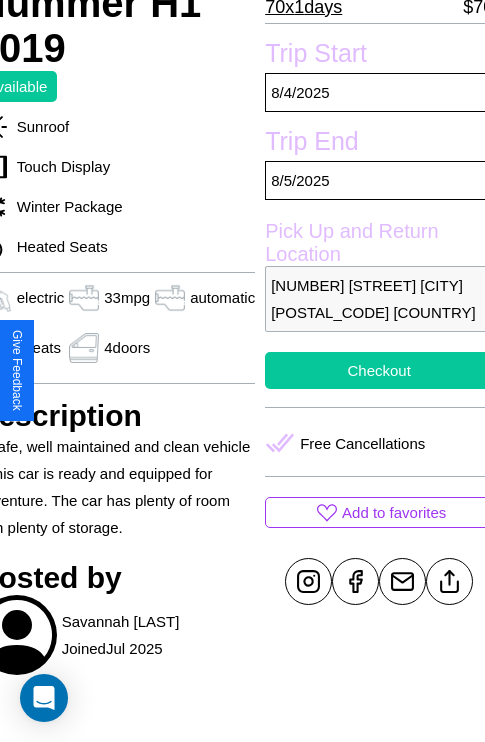 click on "Checkout" at bounding box center [379, 370] 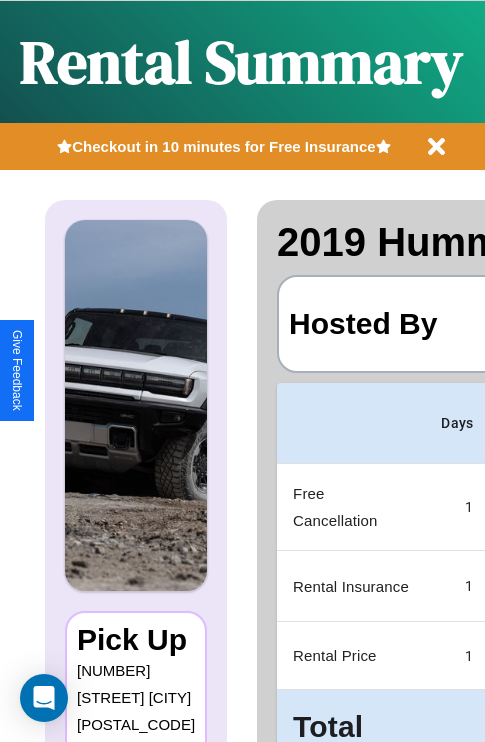 scroll, scrollTop: 0, scrollLeft: 378, axis: horizontal 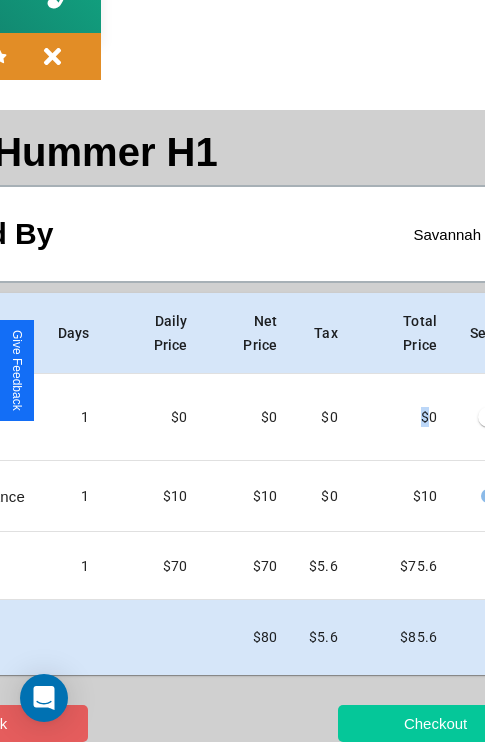 click on "Checkout" at bounding box center [435, 723] 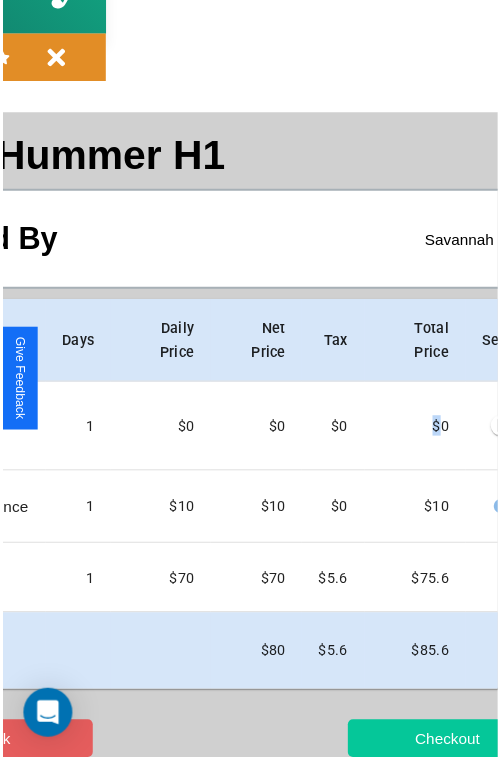 scroll, scrollTop: 0, scrollLeft: 0, axis: both 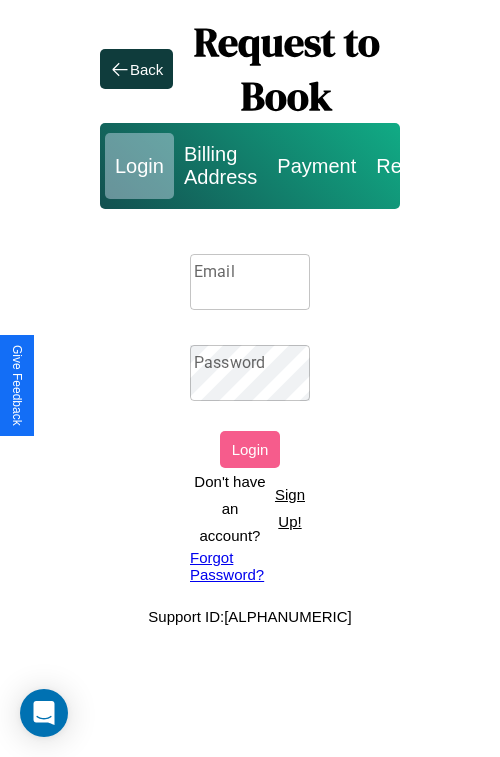 click on "Email" at bounding box center (250, 282) 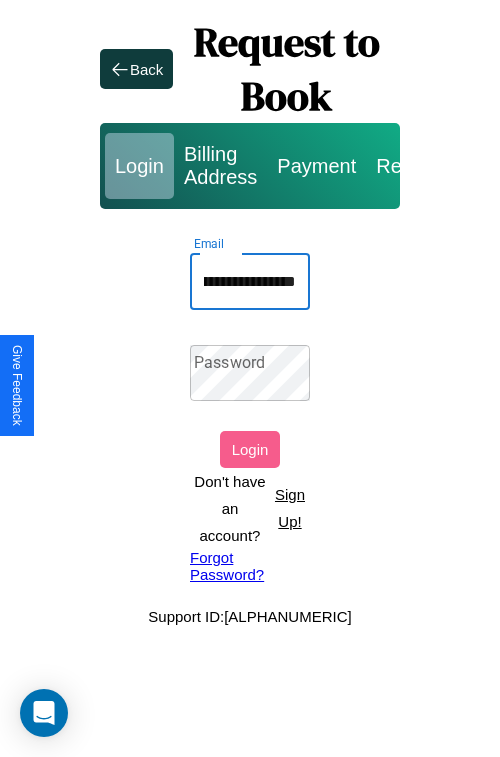 scroll, scrollTop: 0, scrollLeft: 111, axis: horizontal 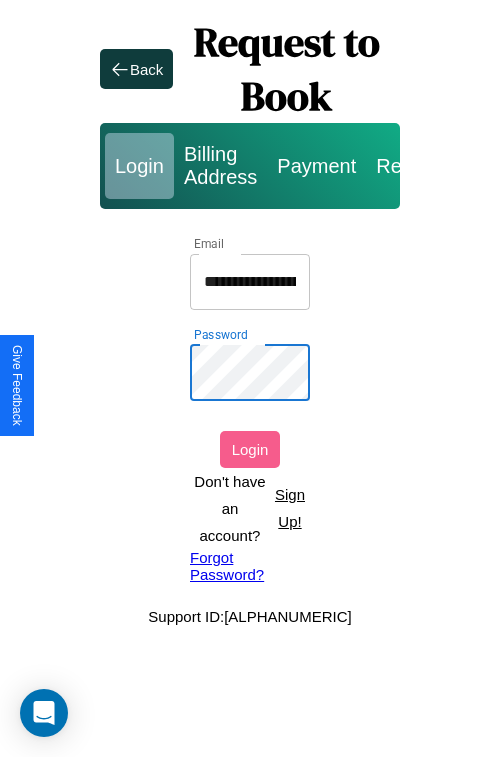 click on "Login" at bounding box center (250, 449) 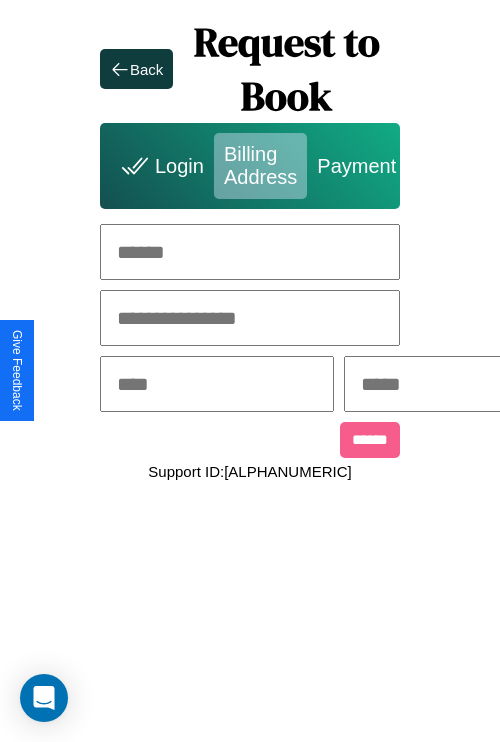 click at bounding box center (250, 252) 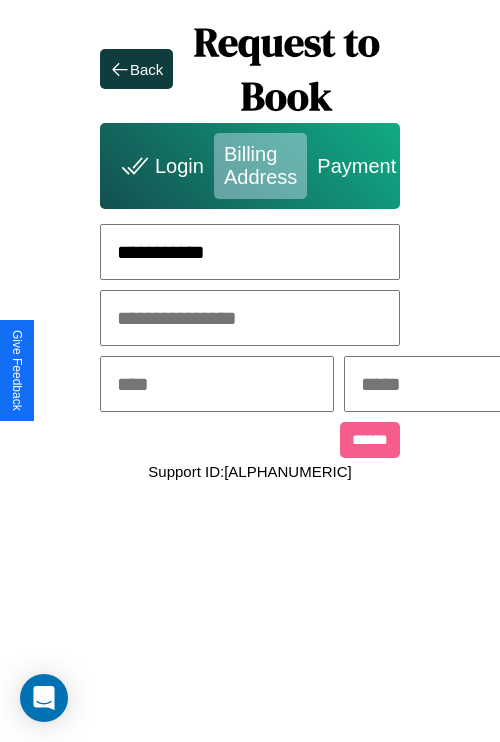 type on "**********" 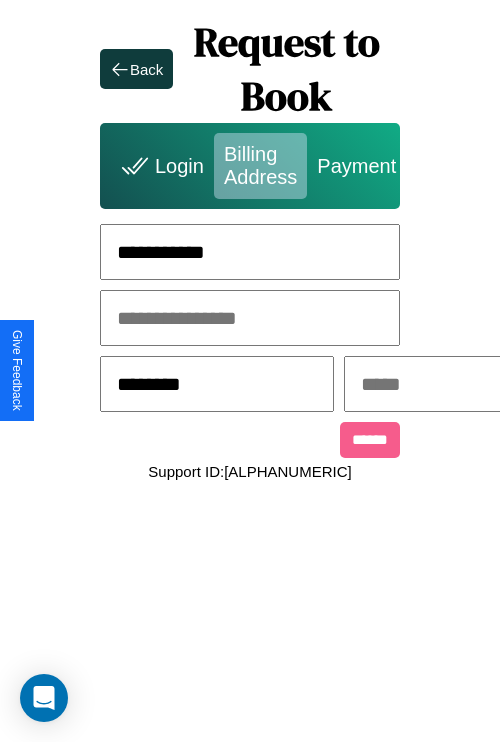 type on "********" 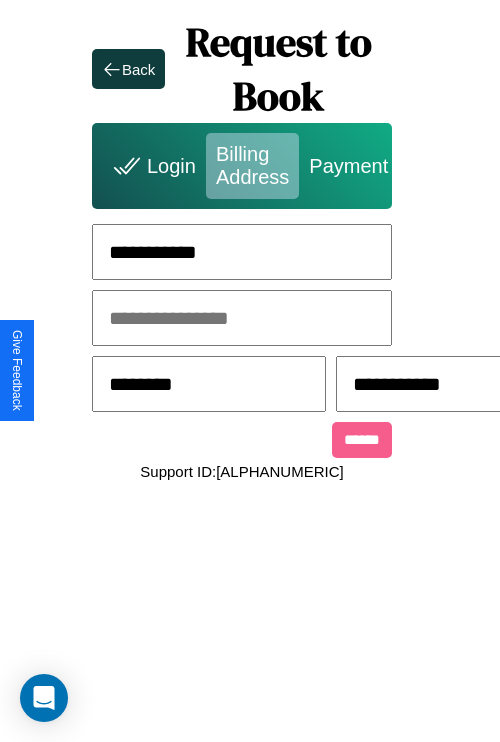 scroll, scrollTop: 0, scrollLeft: 517, axis: horizontal 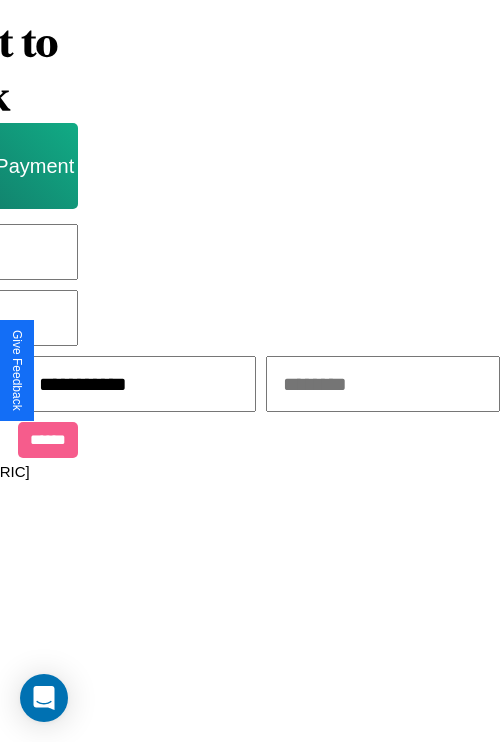 type on "**********" 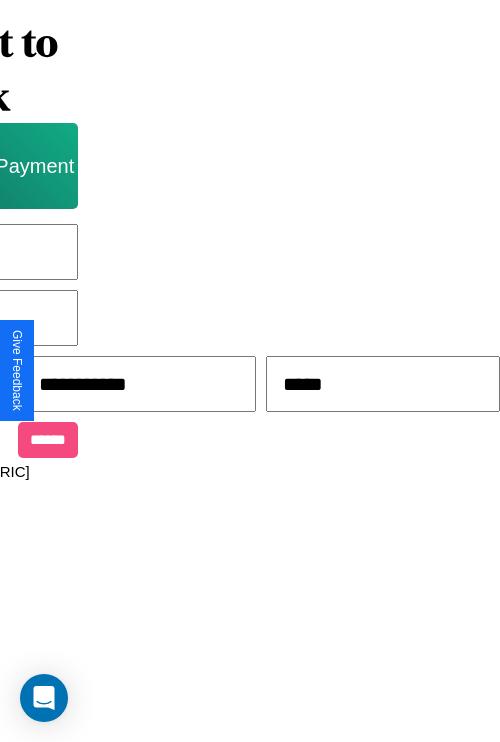 type on "*****" 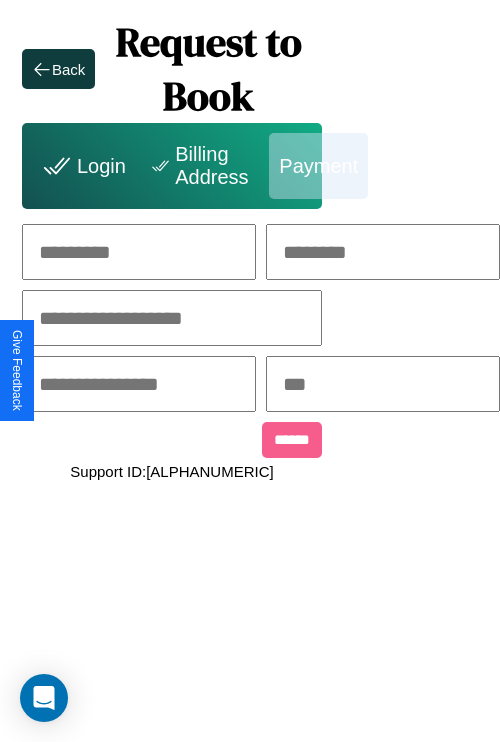 scroll, scrollTop: 0, scrollLeft: 208, axis: horizontal 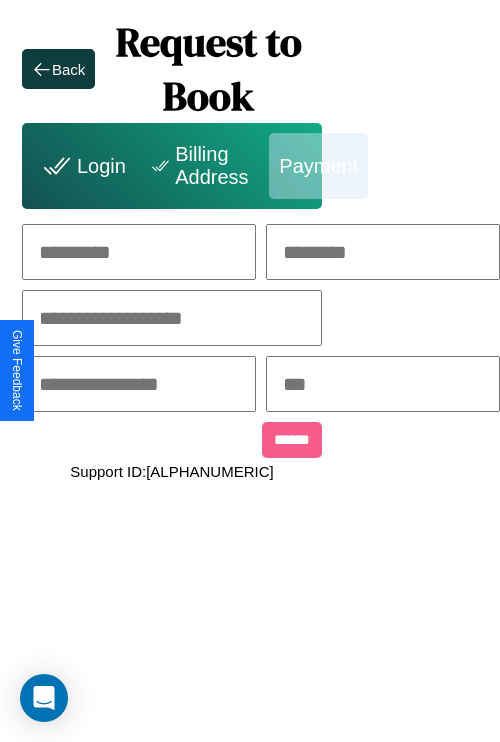 click at bounding box center (139, 252) 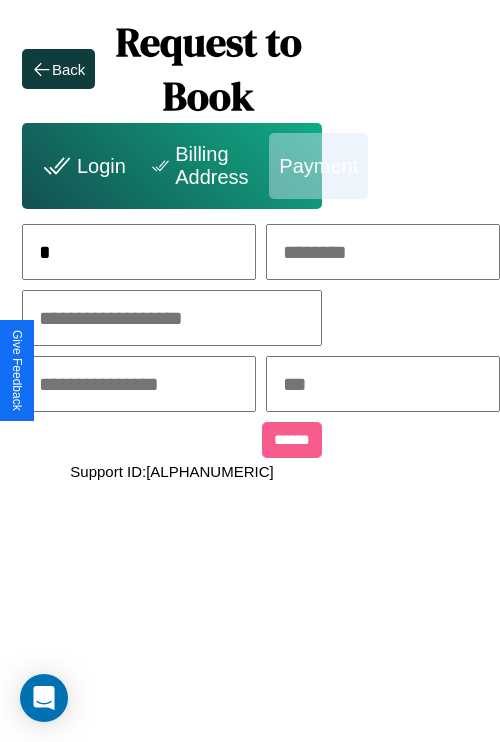 scroll, scrollTop: 0, scrollLeft: 130, axis: horizontal 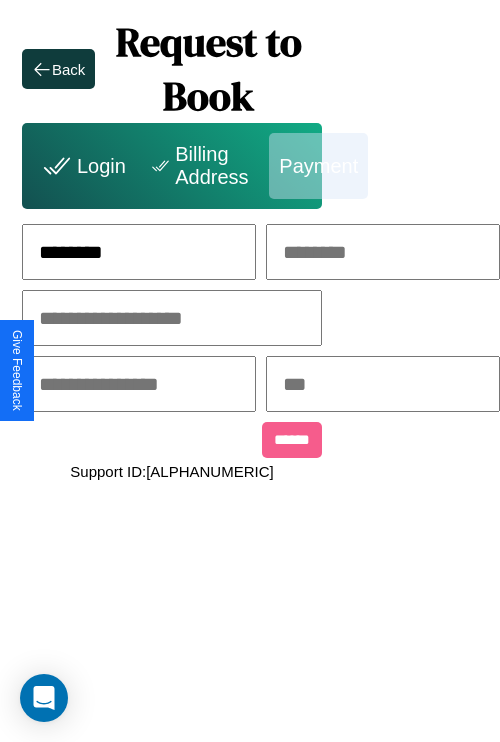 type on "********" 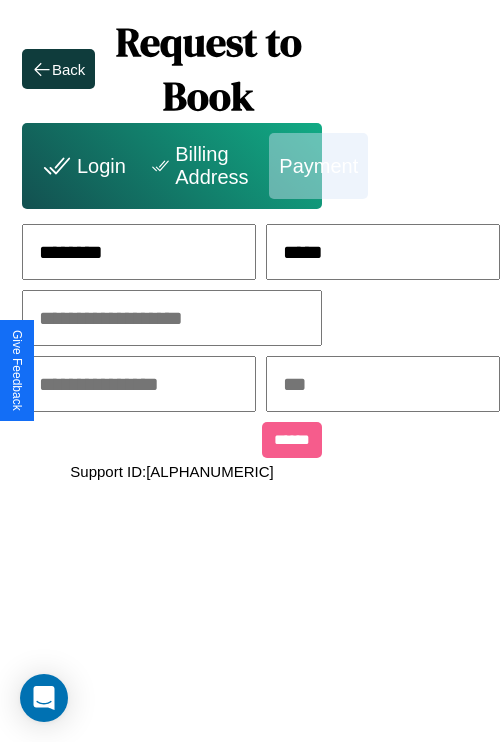 type on "*****" 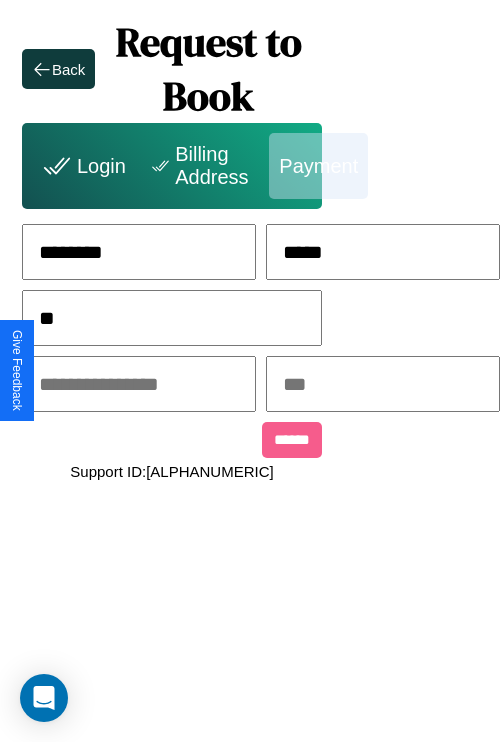scroll, scrollTop: 0, scrollLeft: 128, axis: horizontal 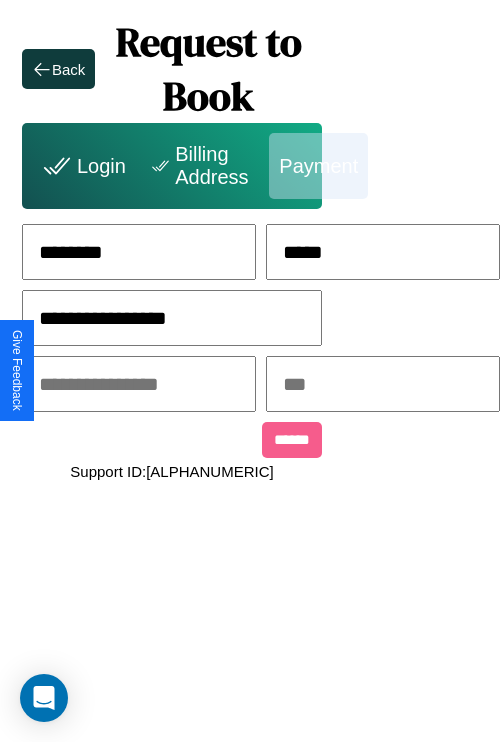 type on "**********" 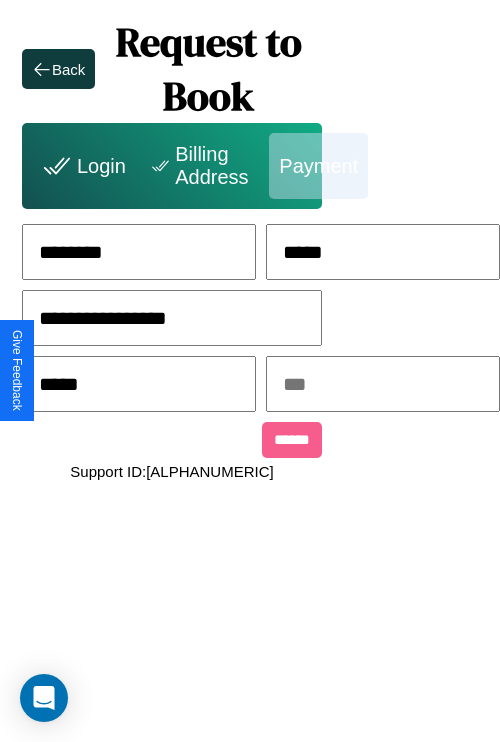 type on "*****" 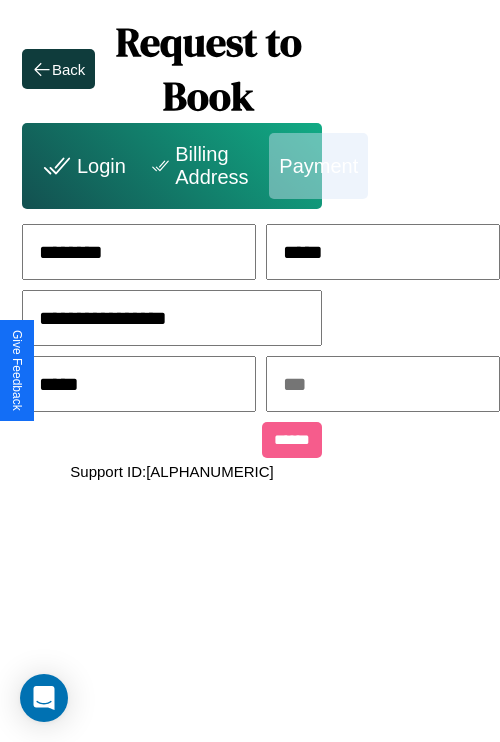 click at bounding box center (383, 384) 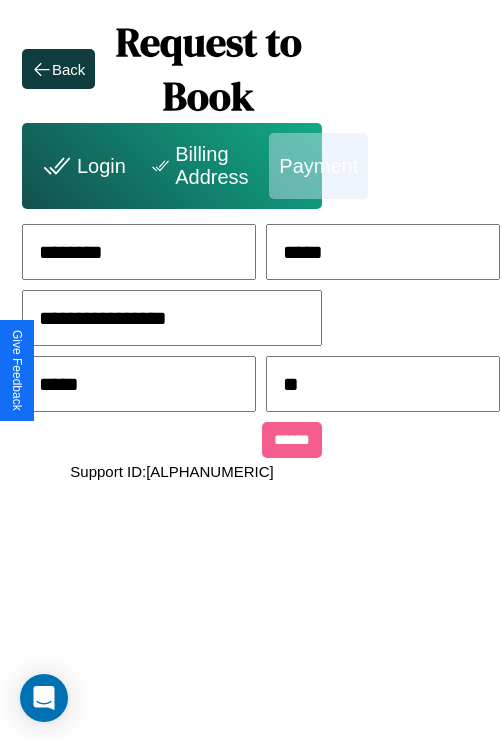 type on "***" 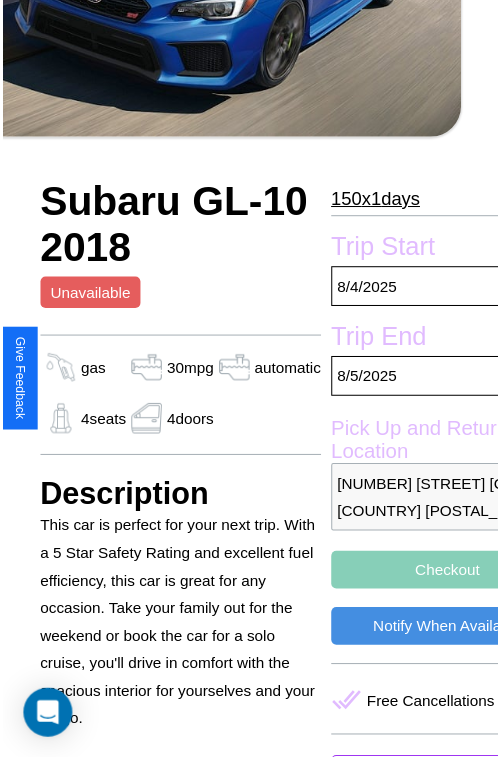 scroll, scrollTop: 678, scrollLeft: 84, axis: both 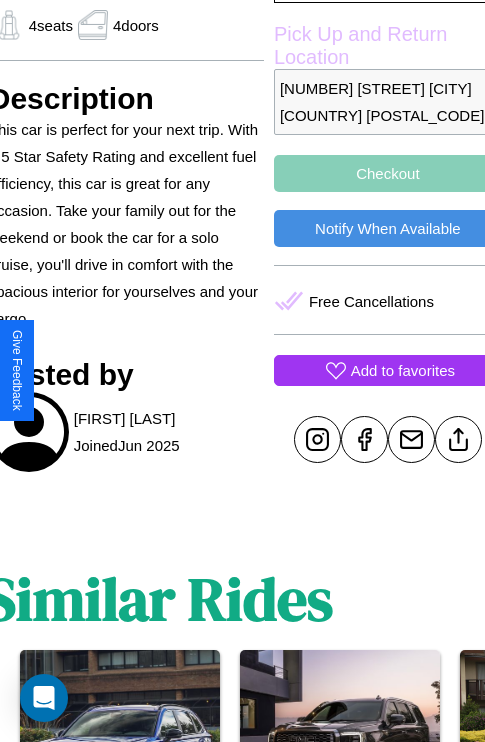 click on "Add to favorites" at bounding box center [403, 370] 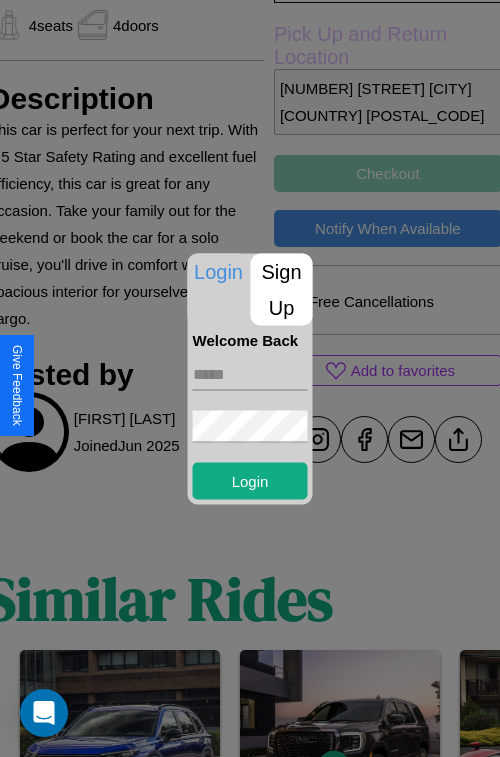 click at bounding box center (250, 374) 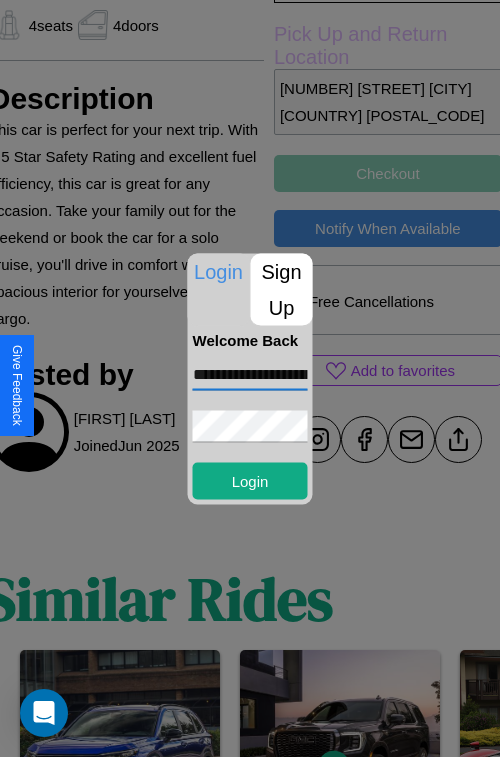 scroll, scrollTop: 0, scrollLeft: 88, axis: horizontal 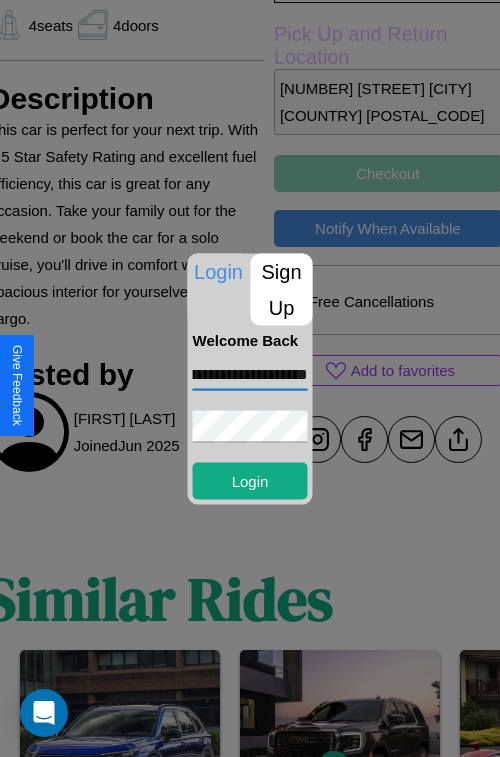 type on "**********" 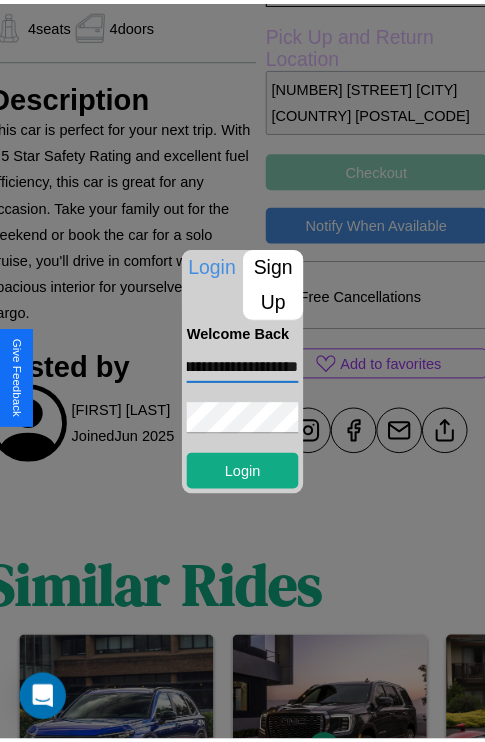 scroll, scrollTop: 0, scrollLeft: 0, axis: both 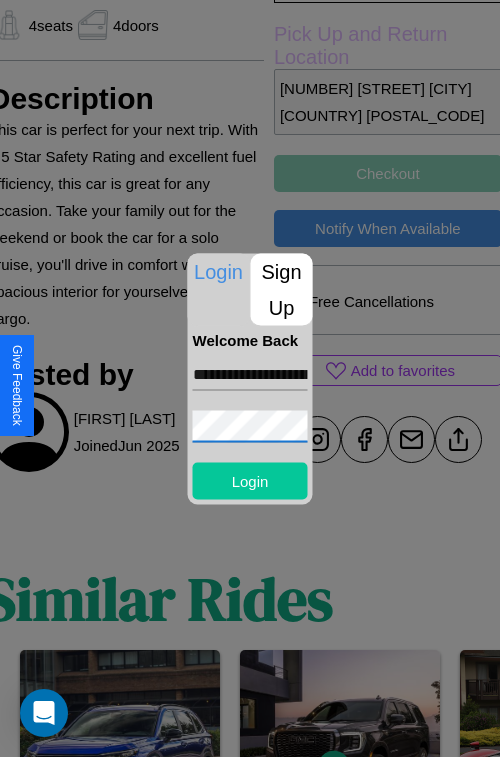click on "Login" at bounding box center [250, 480] 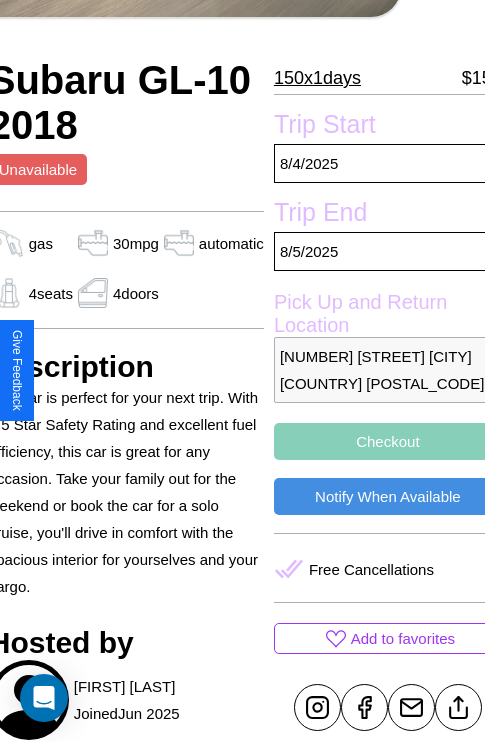 scroll, scrollTop: 409, scrollLeft: 84, axis: both 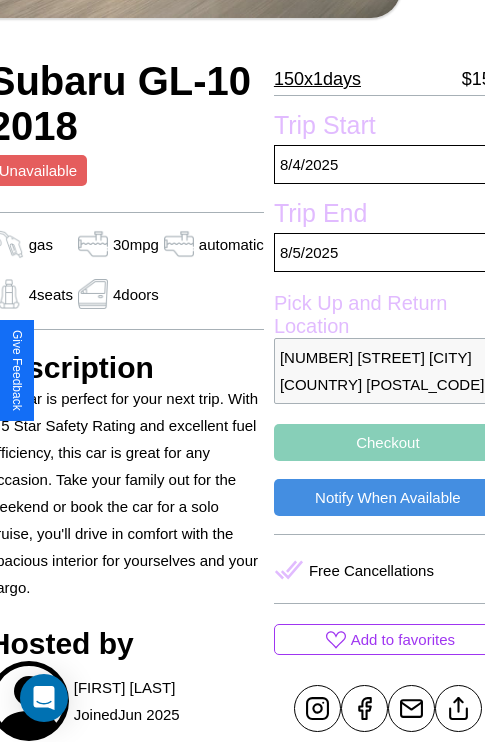 click on "3604 High Street  London  United Kingdom 86017" at bounding box center [388, 371] 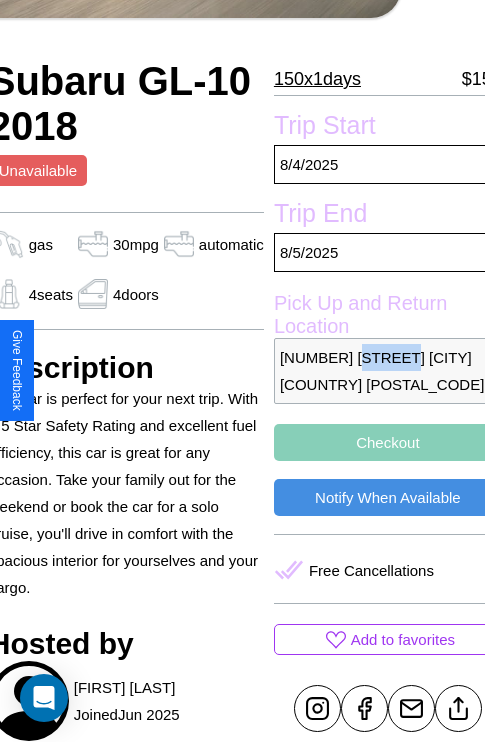 click on "3604 High Street  London  United Kingdom 86017" at bounding box center (388, 371) 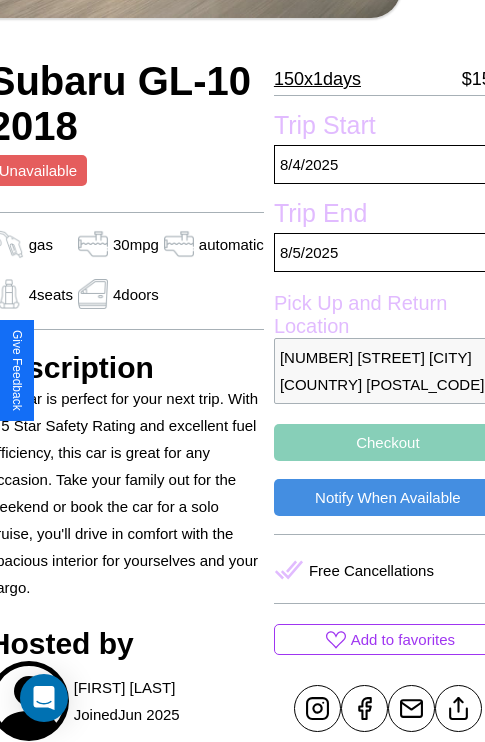 click on "3604 High Street  London  United Kingdom 86017" at bounding box center [388, 371] 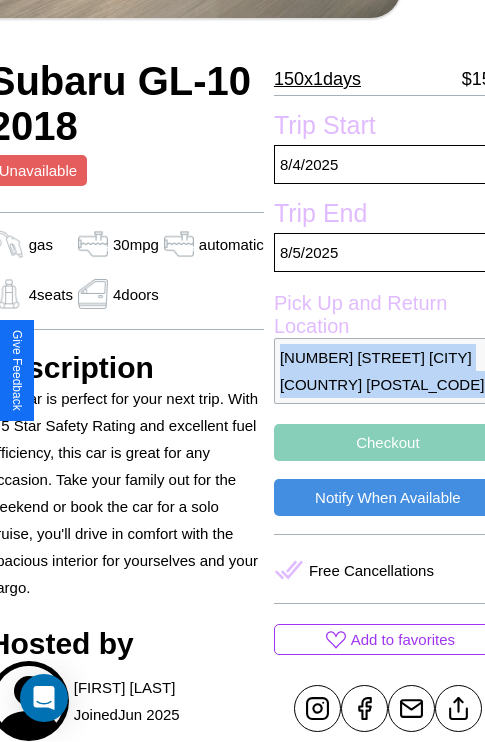 click on "3604 High Street  London  United Kingdom 86017" at bounding box center [388, 371] 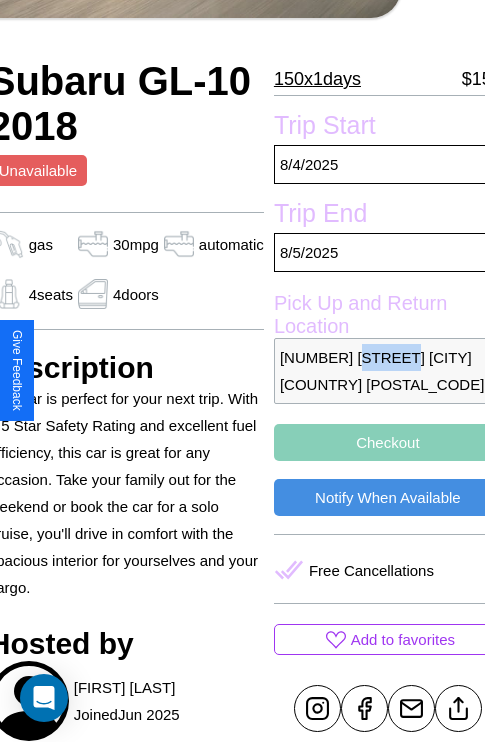 click on "3604 High Street  London  United Kingdom 86017" at bounding box center [388, 371] 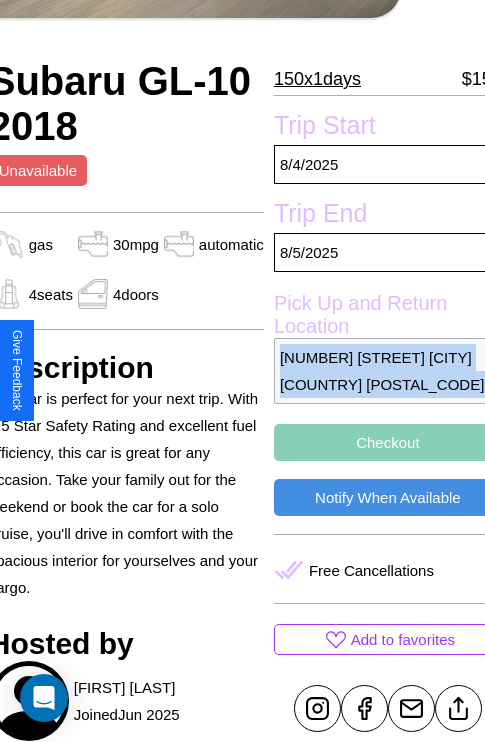 click on "3604 High Street  London  United Kingdom 86017" at bounding box center (388, 371) 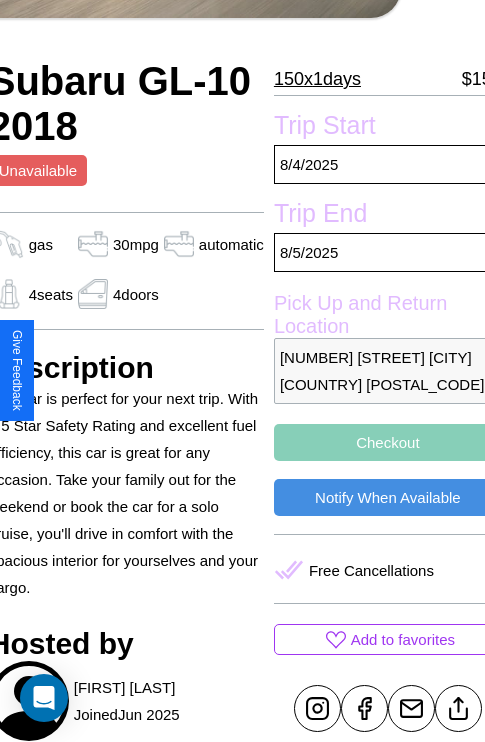 scroll, scrollTop: 481, scrollLeft: 84, axis: both 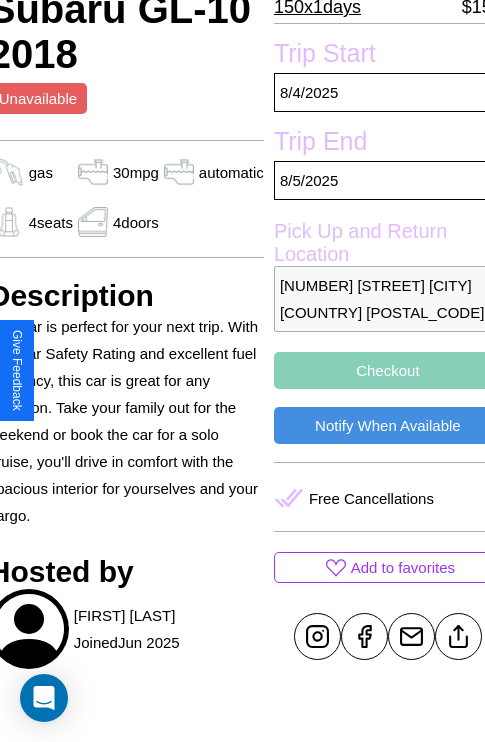 click on "Checkout" at bounding box center (388, 370) 